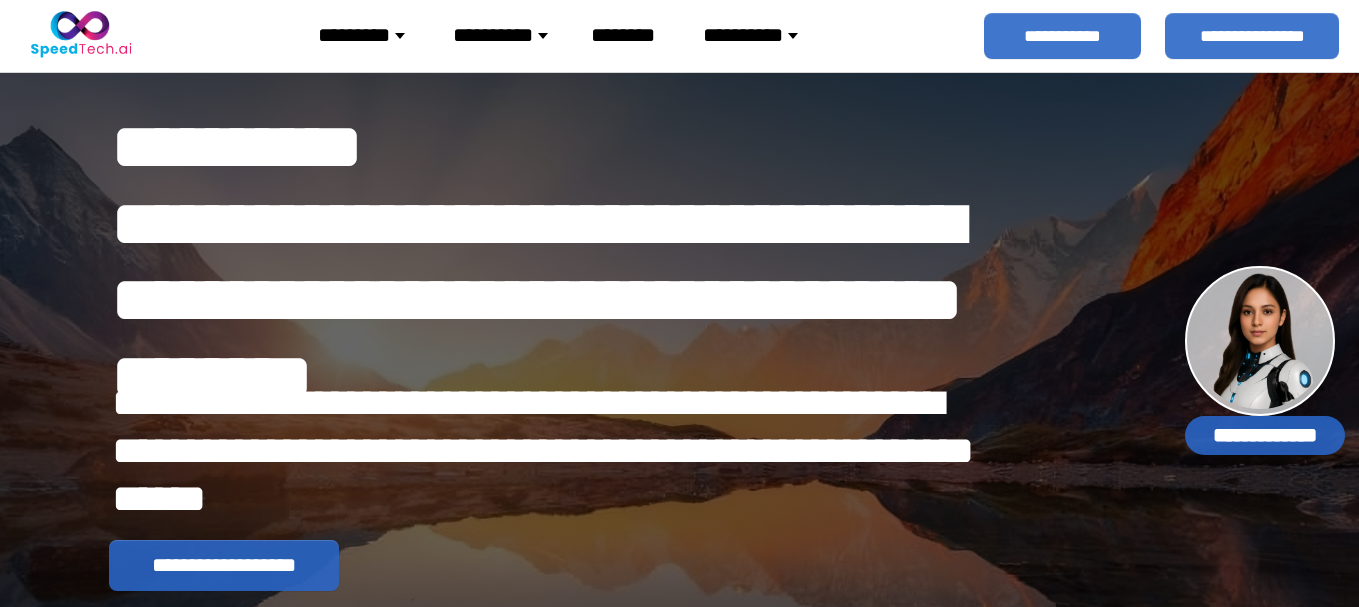 scroll, scrollTop: 0, scrollLeft: 0, axis: both 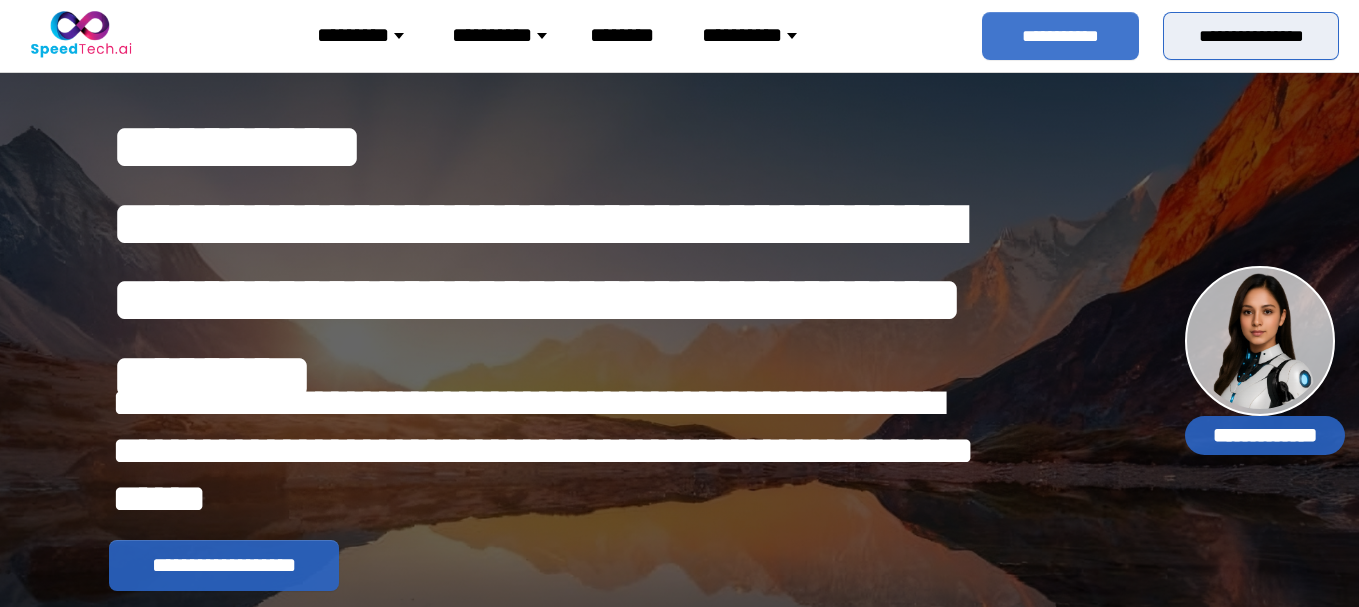 click on "**********" at bounding box center (1251, 36) 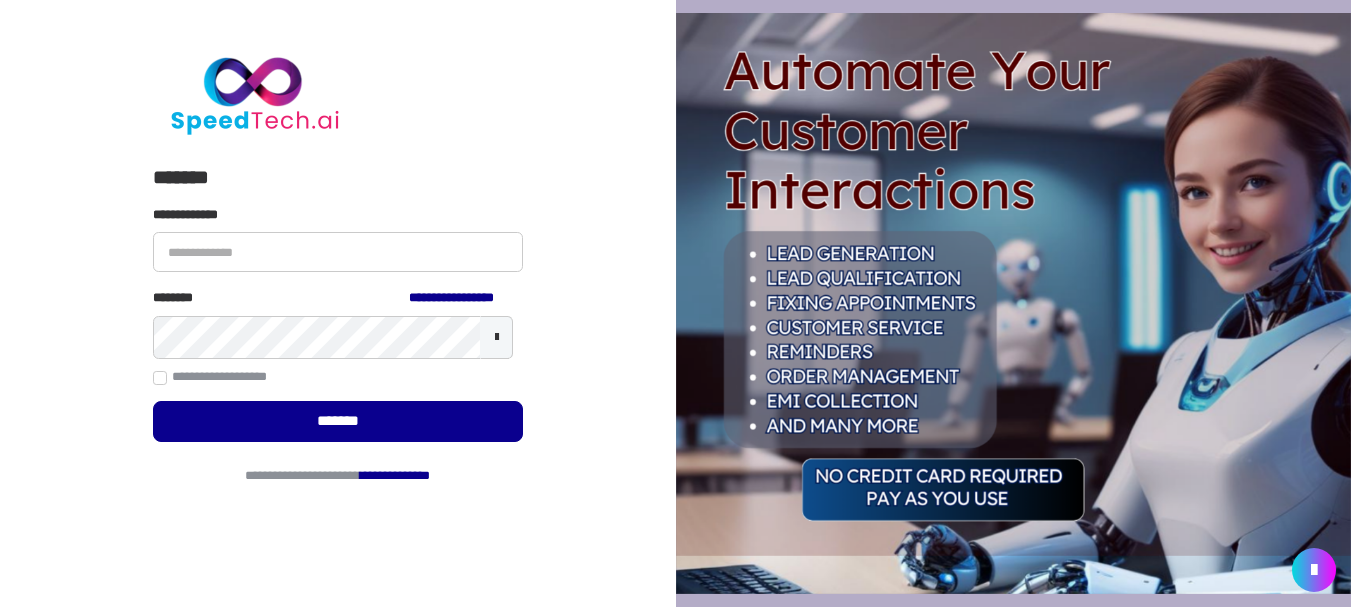 scroll, scrollTop: 0, scrollLeft: 0, axis: both 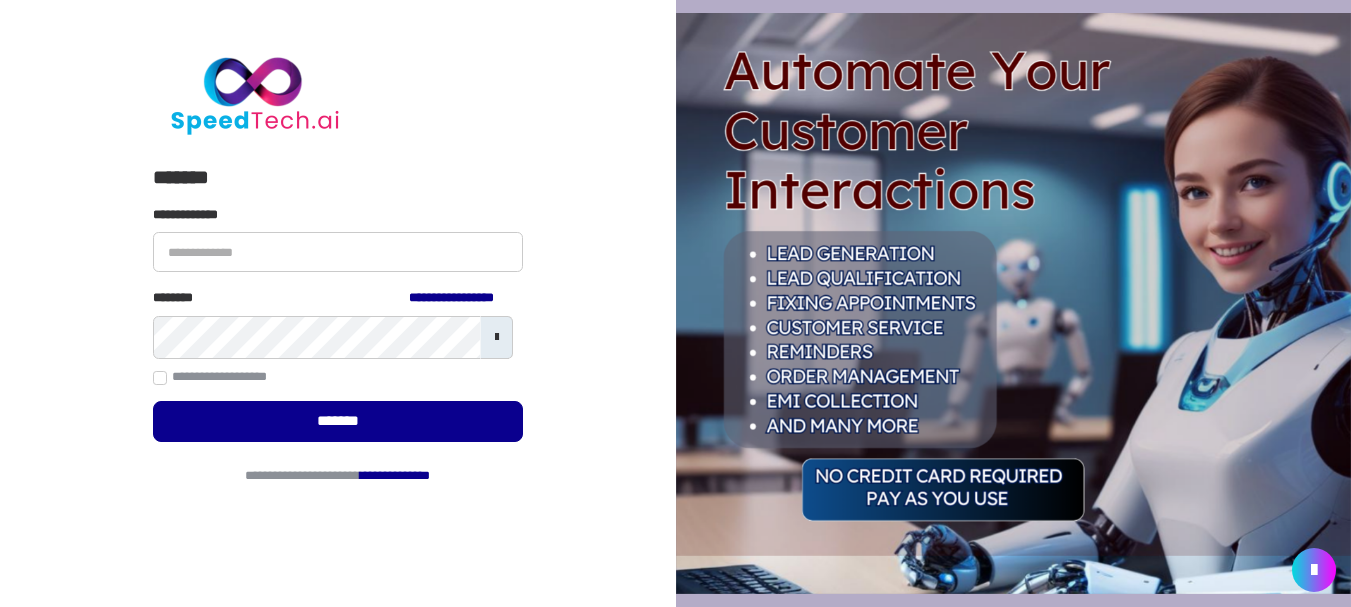type on "**********" 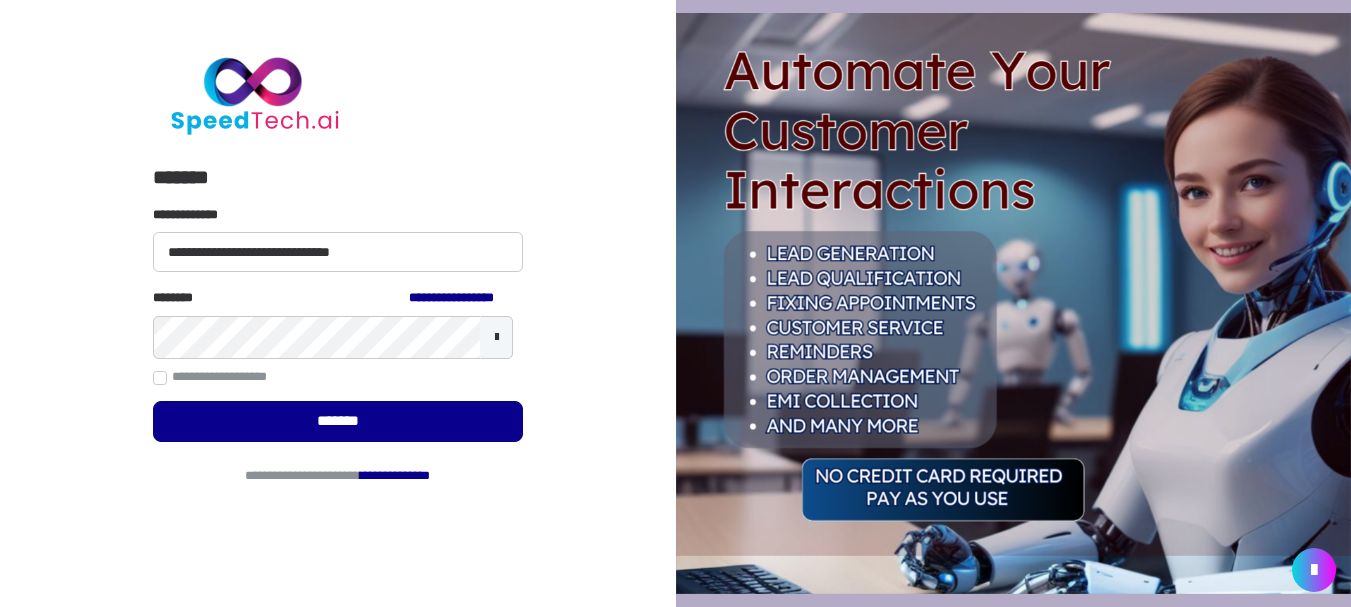 click at bounding box center (497, 337) 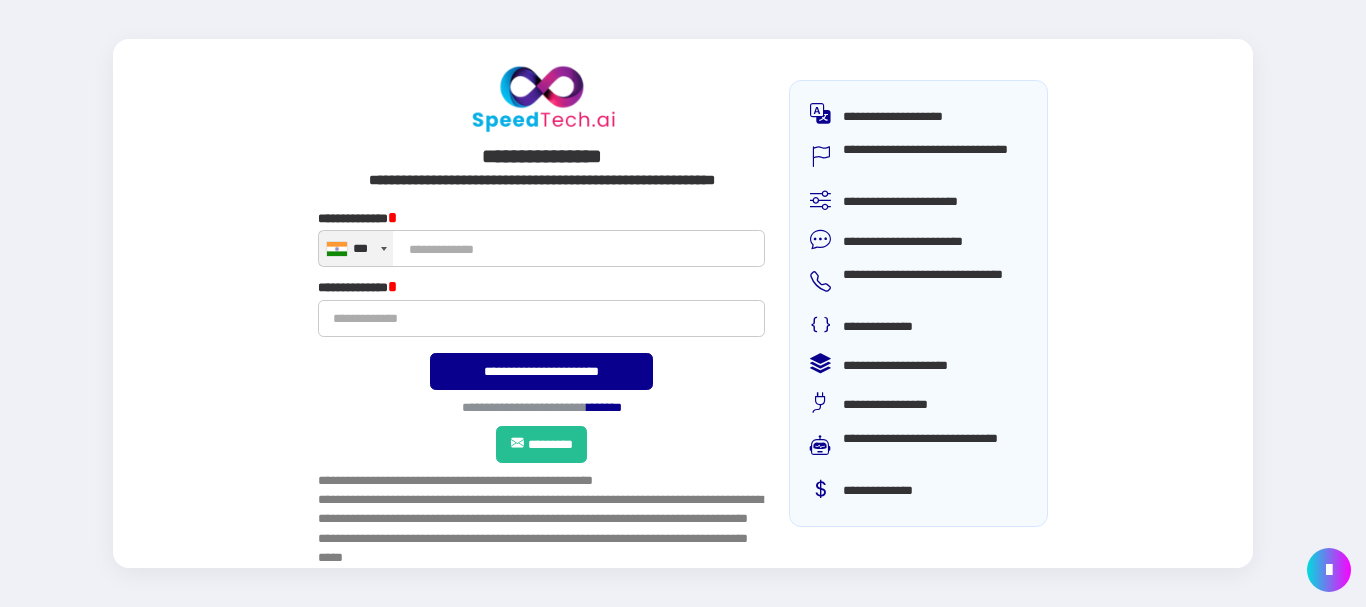scroll, scrollTop: 0, scrollLeft: 0, axis: both 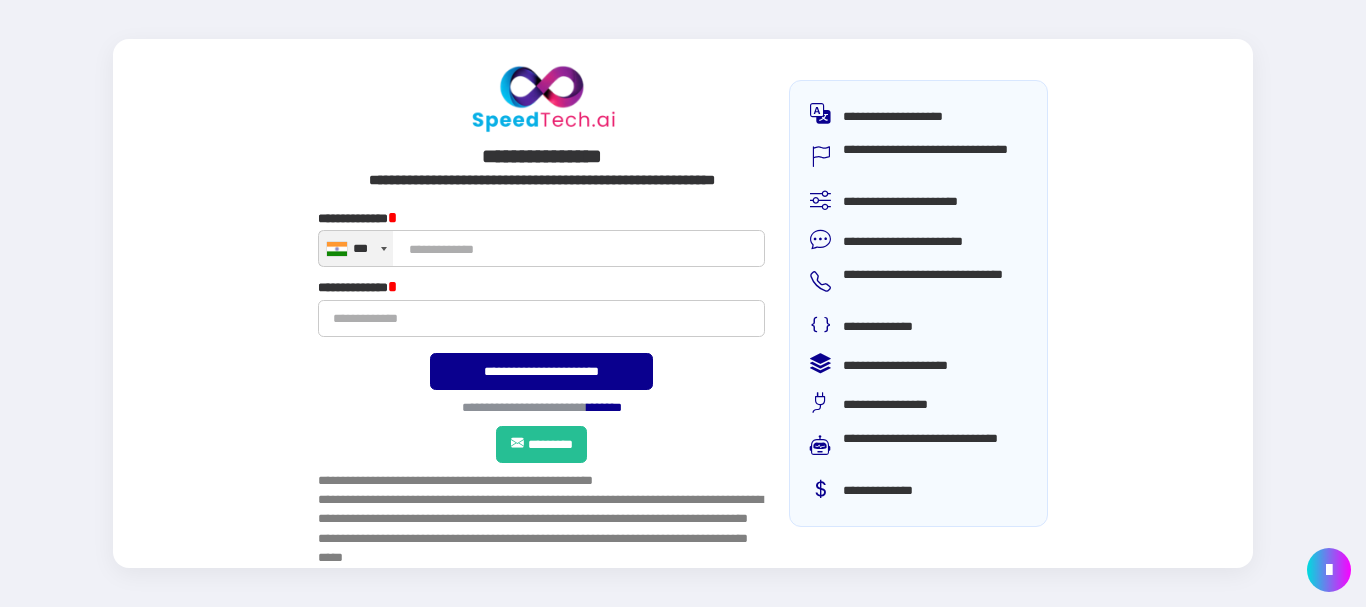 click on "*******" at bounding box center (604, 407) 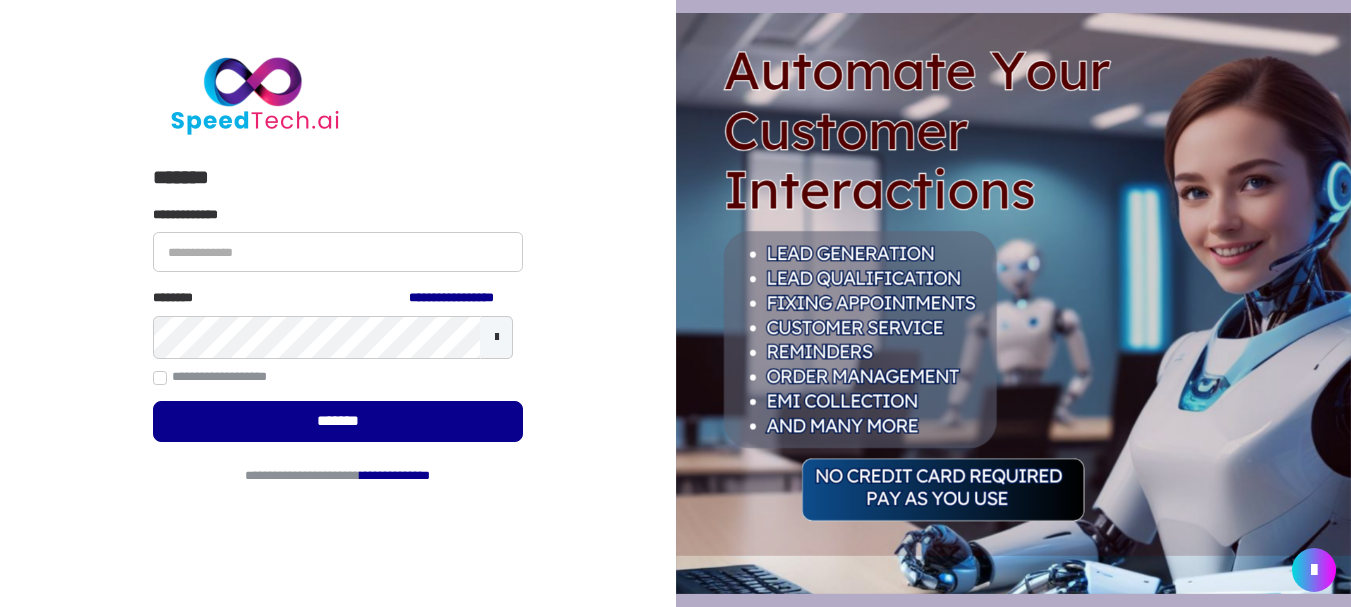 scroll, scrollTop: 0, scrollLeft: 0, axis: both 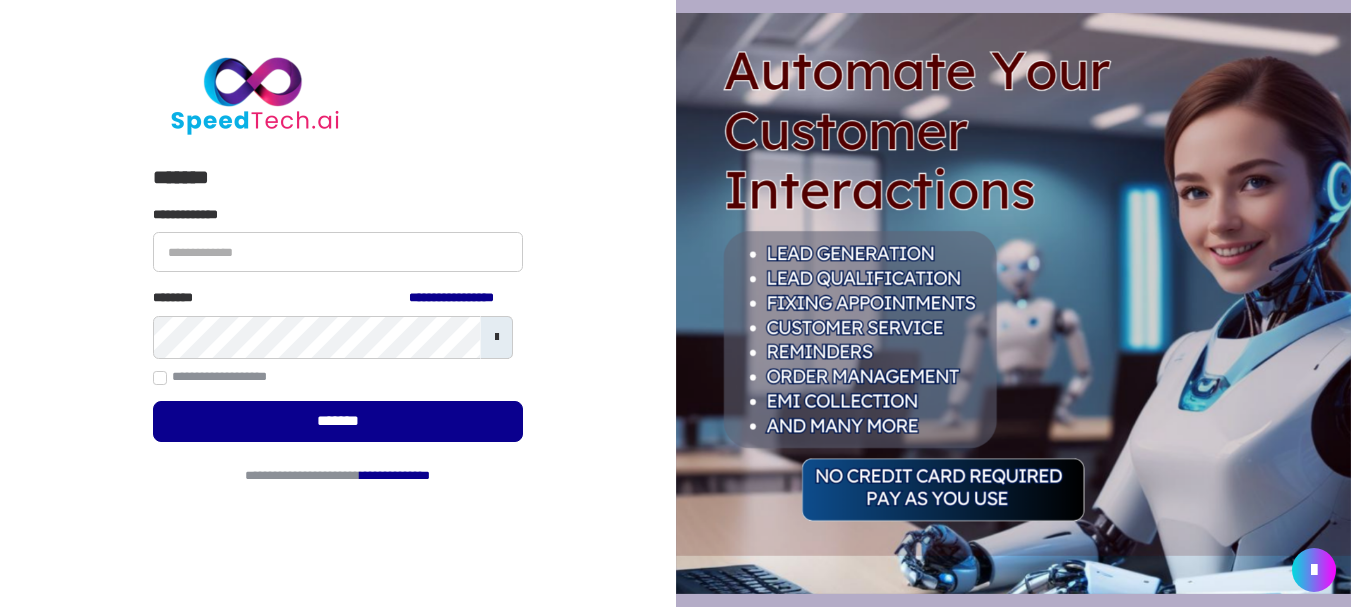 type on "**********" 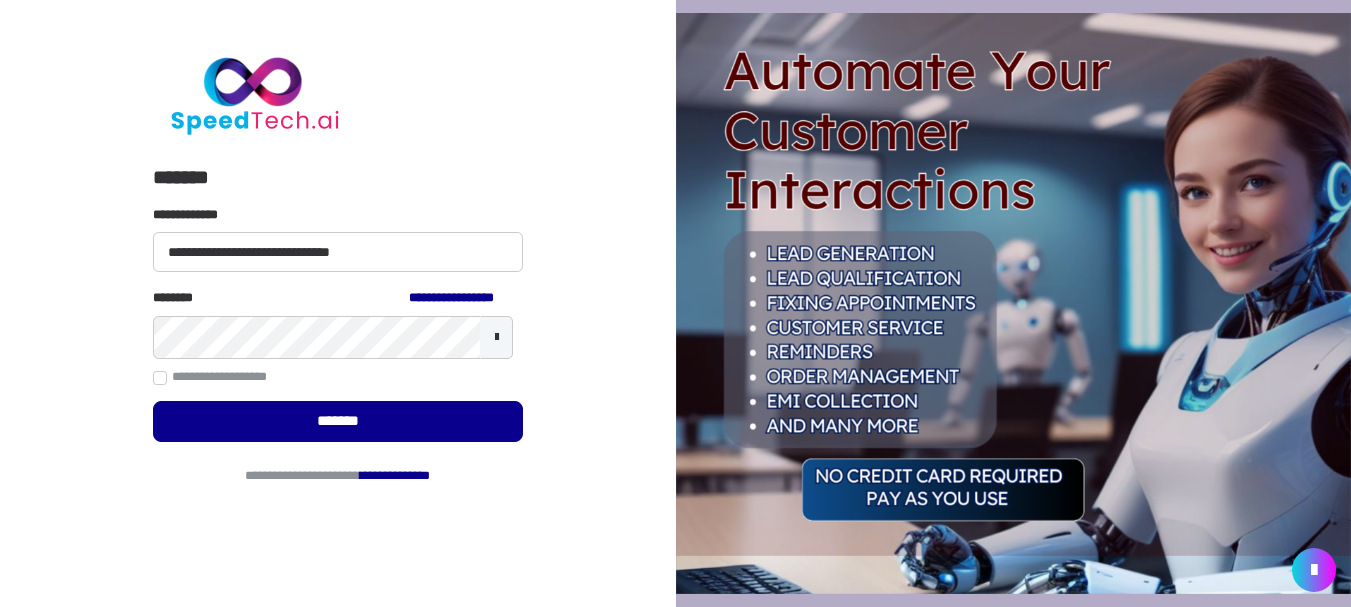 click at bounding box center [497, 337] 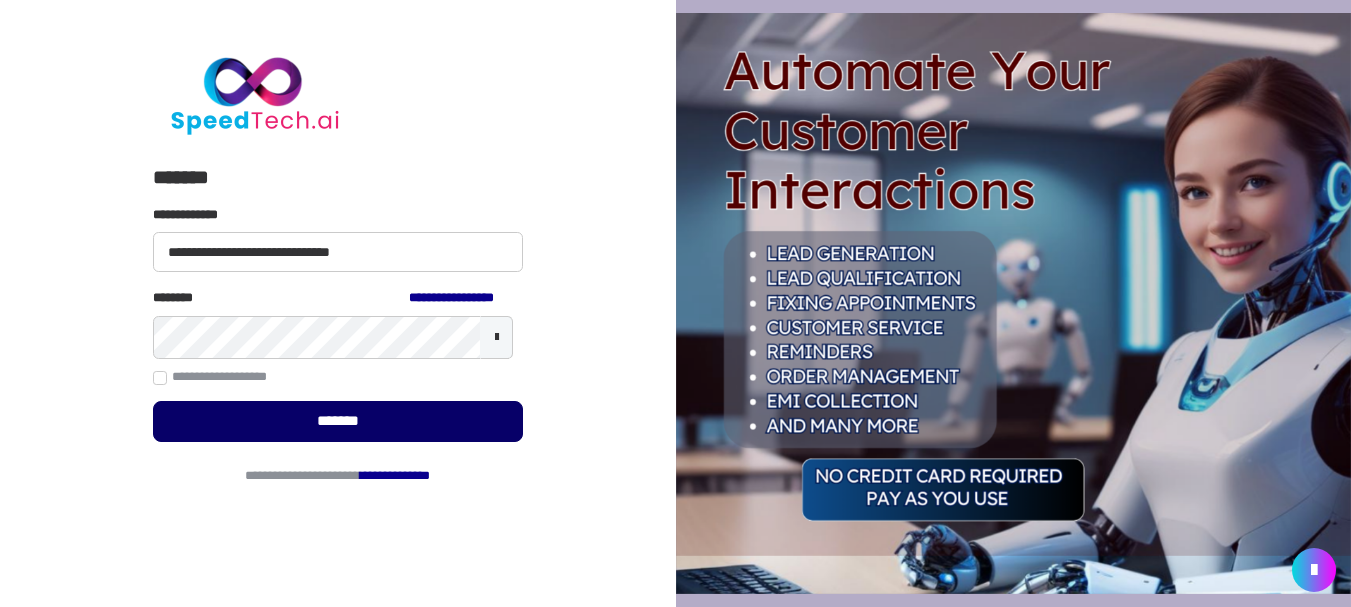 click on "*******" at bounding box center [338, 421] 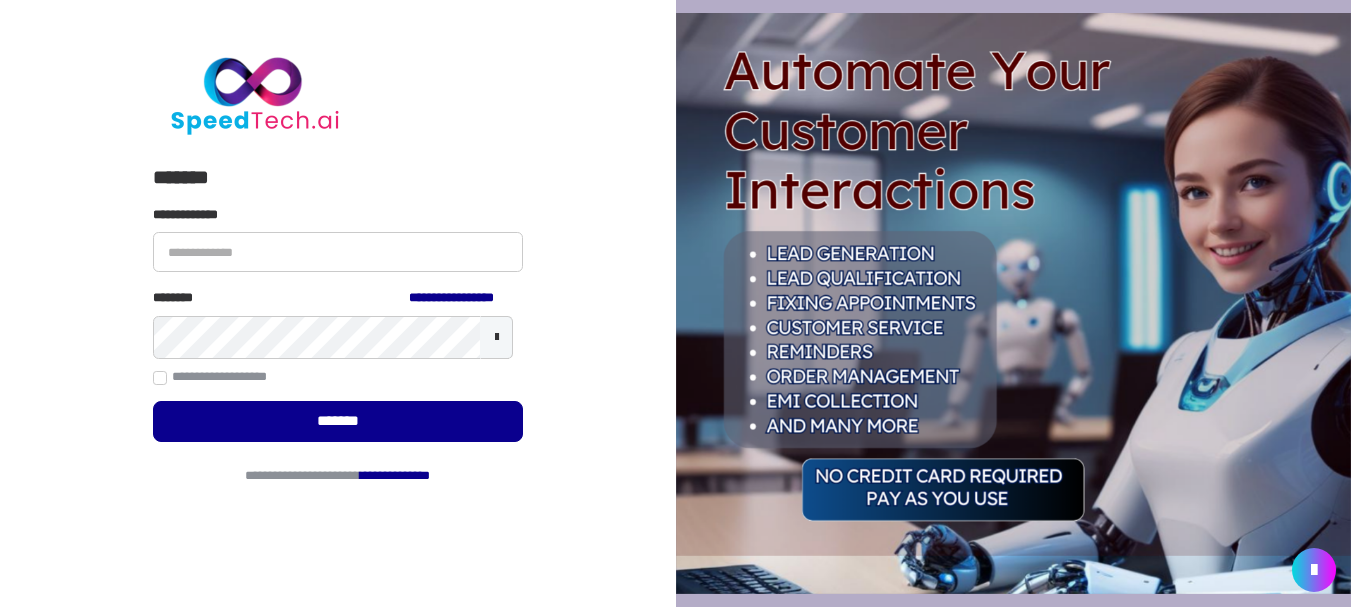 scroll, scrollTop: 0, scrollLeft: 0, axis: both 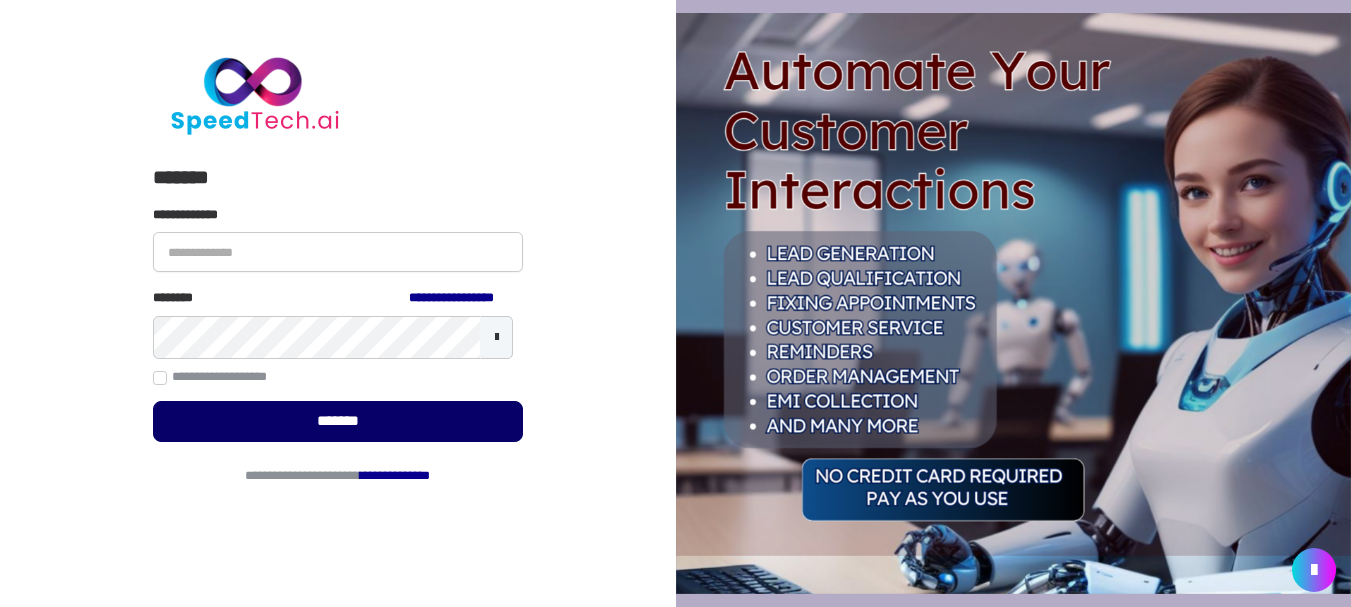 type on "**********" 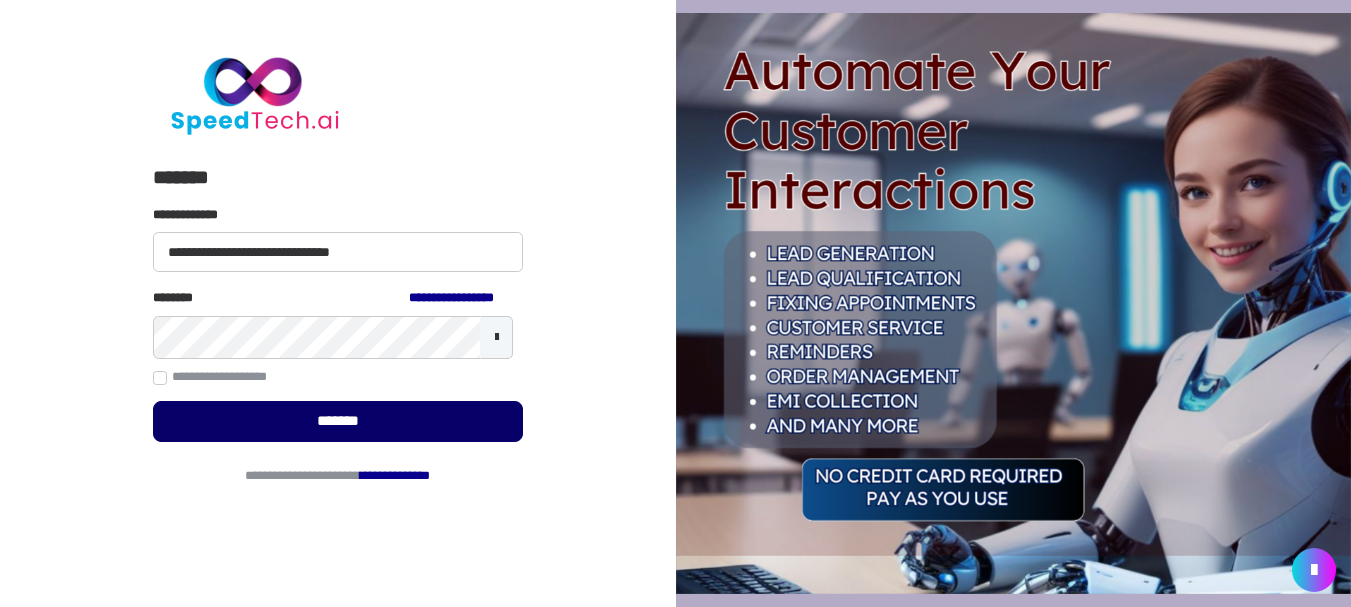 click on "*******" at bounding box center (338, 421) 